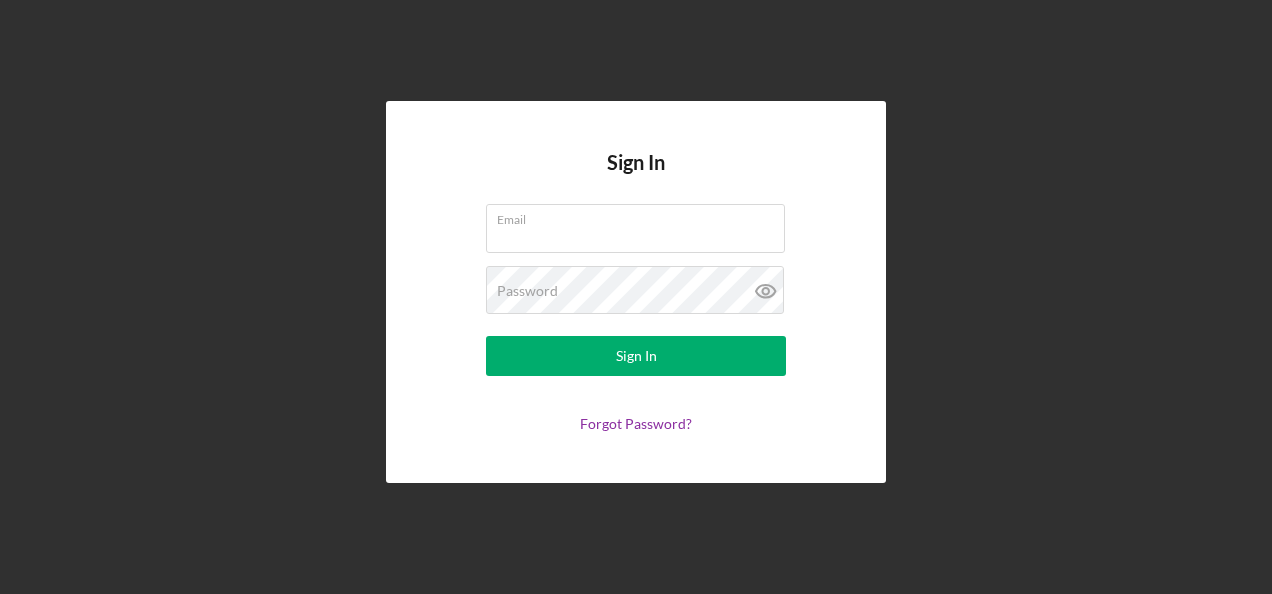 scroll, scrollTop: 0, scrollLeft: 0, axis: both 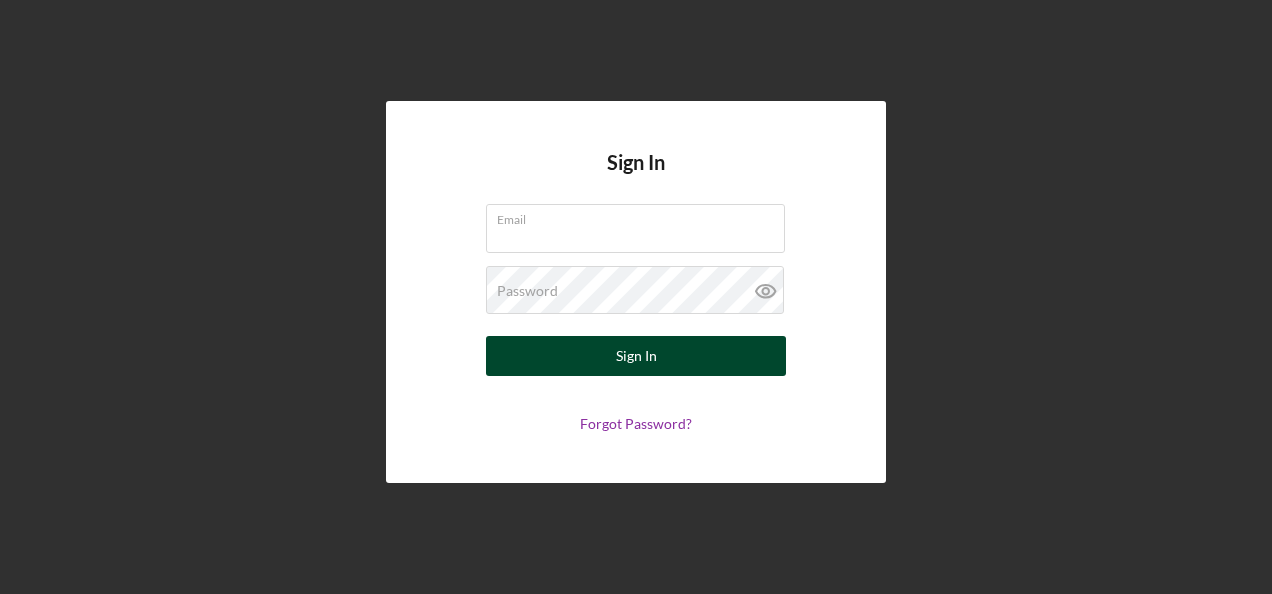 type on "[EMAIL]" 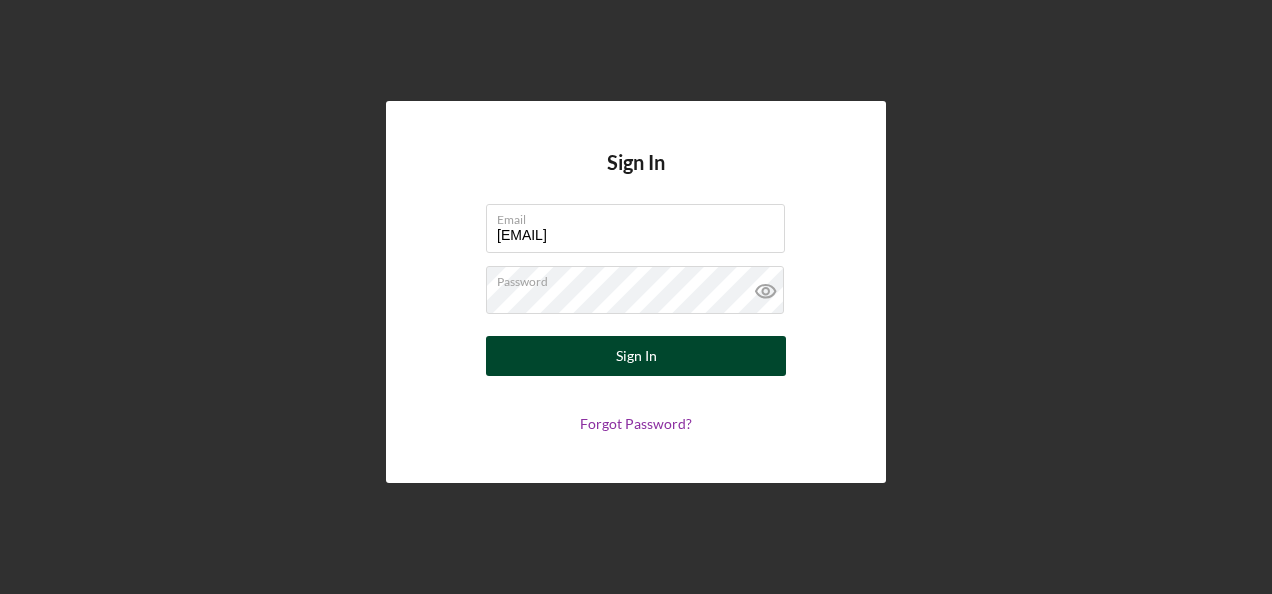 click on "Sign In" at bounding box center (636, 356) 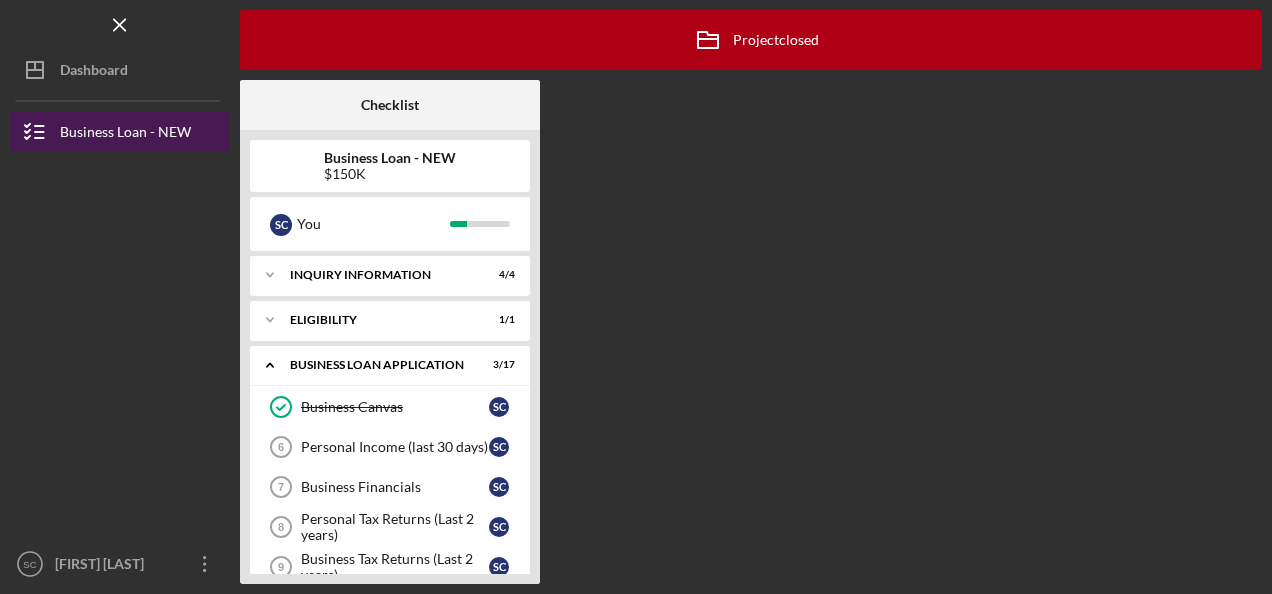 click on "Business Loan - NEW" at bounding box center [125, 134] 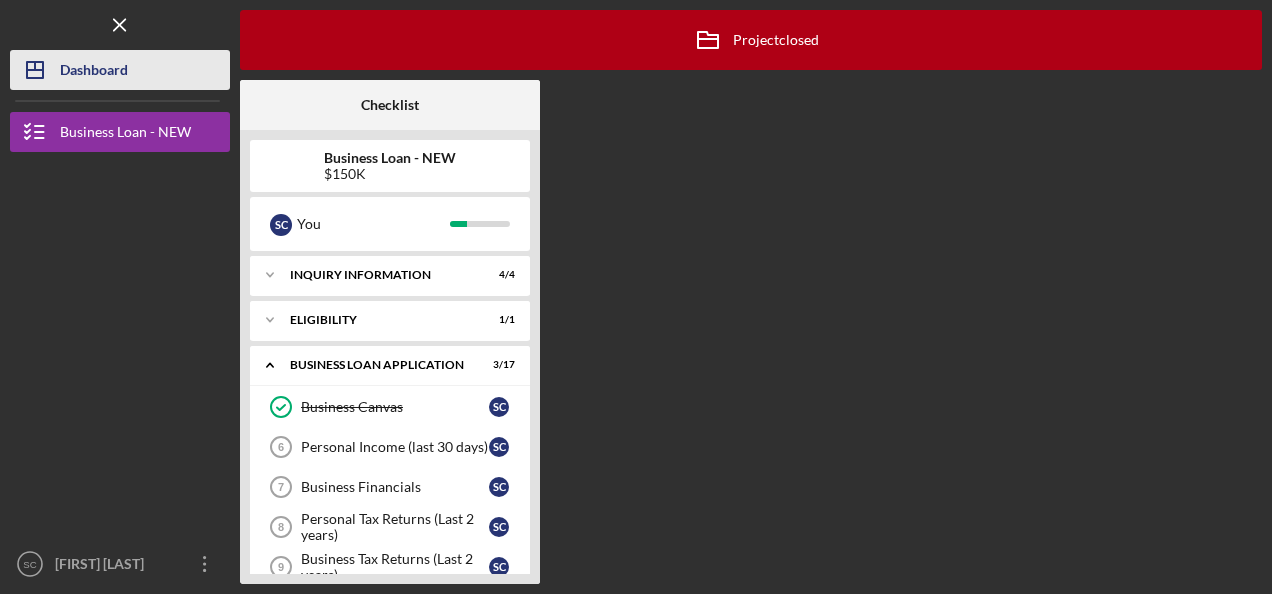 click on "Dashboard" at bounding box center [94, 72] 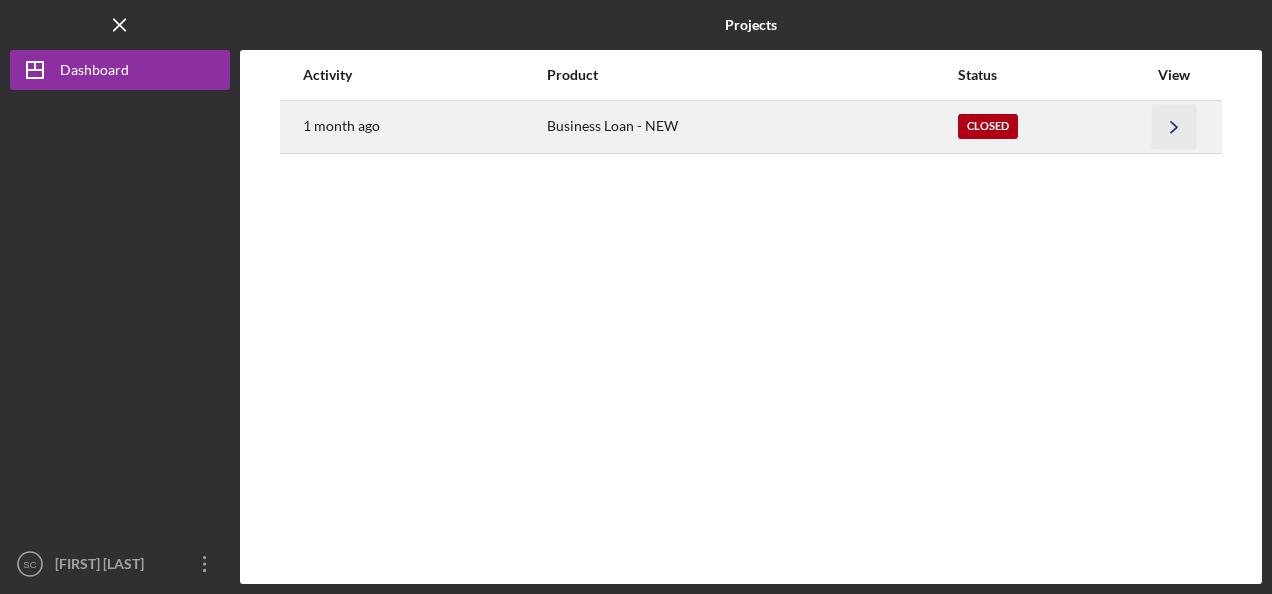 click on "Icon/Navigate" 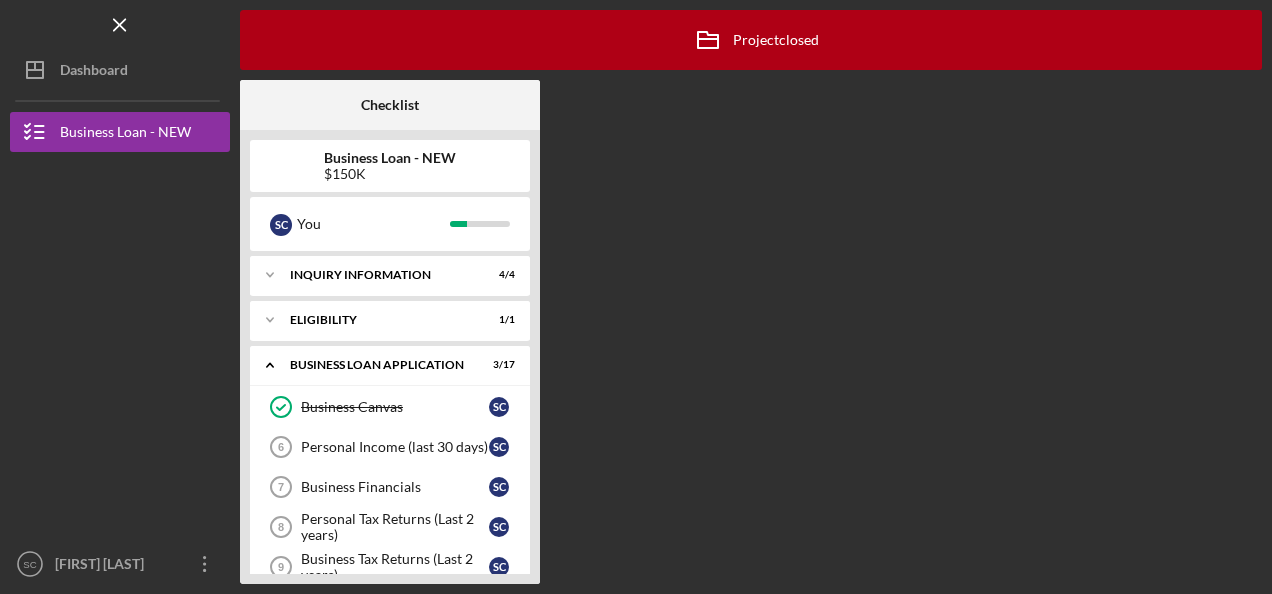 drag, startPoint x: 1271, startPoint y: 266, endPoint x: 1271, endPoint y: 472, distance: 206 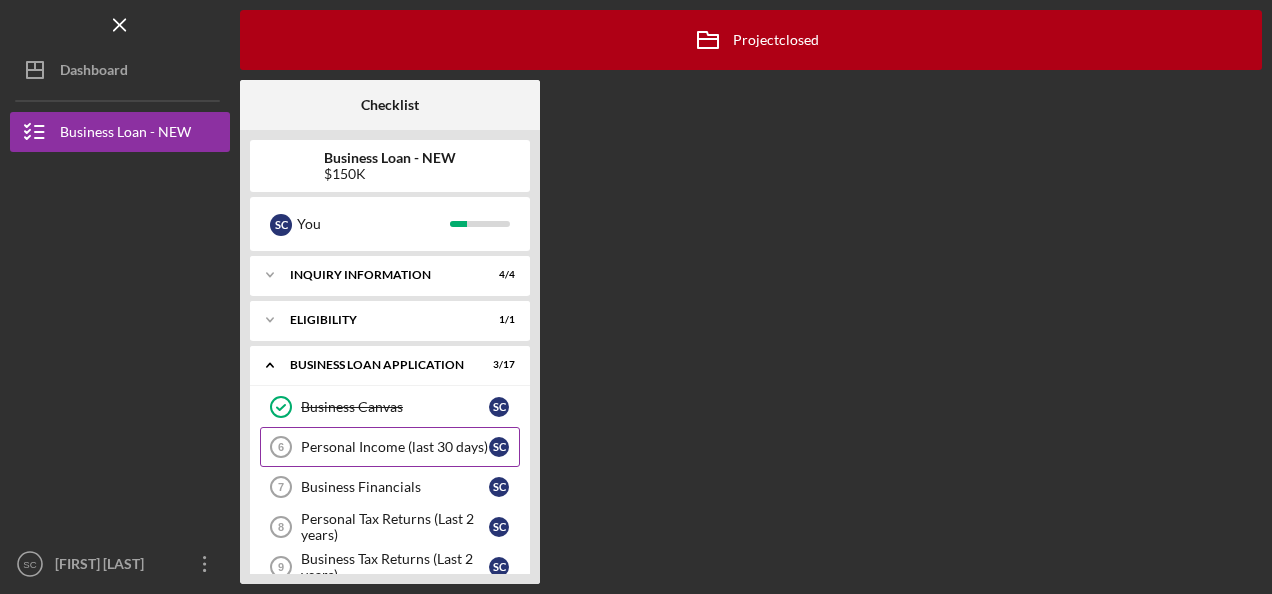 click on "Personal Income (last 30 days)" at bounding box center [395, 447] 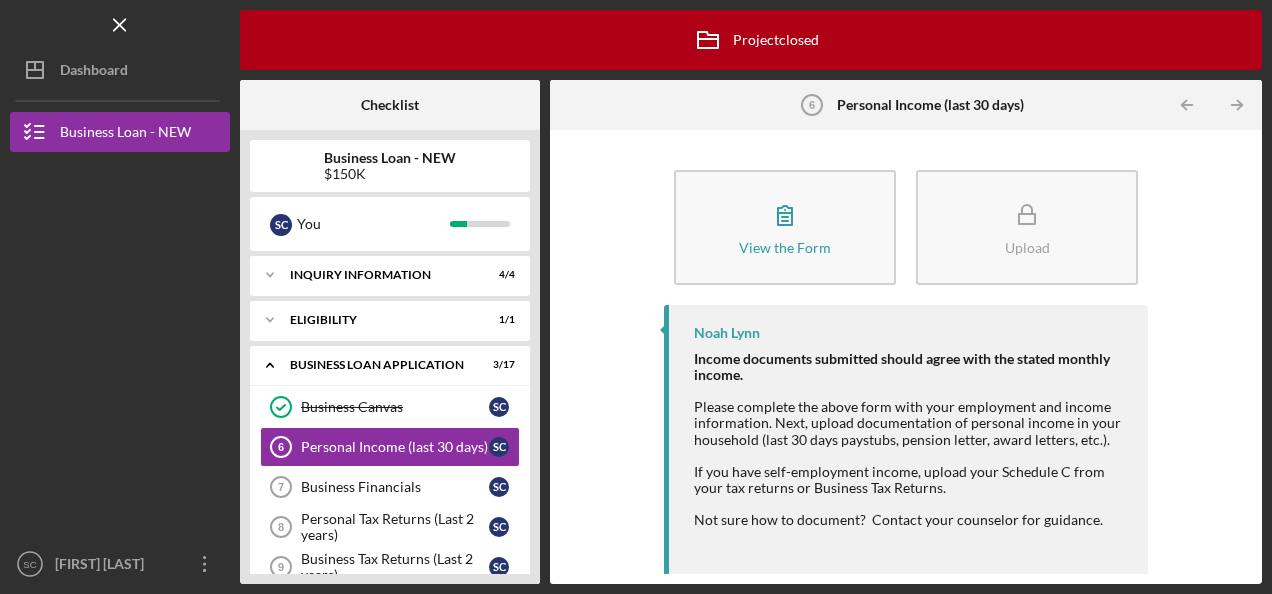 scroll, scrollTop: 6, scrollLeft: 0, axis: vertical 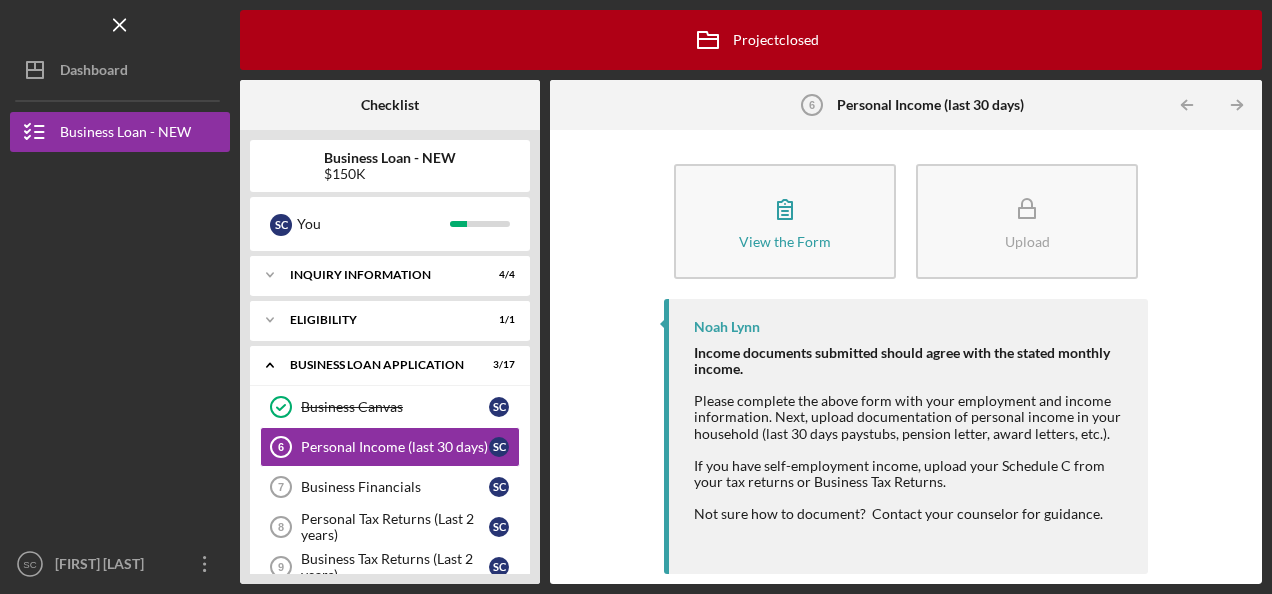 click on "Not sure how to document?  Contact your counselor for guidance." at bounding box center [911, 514] 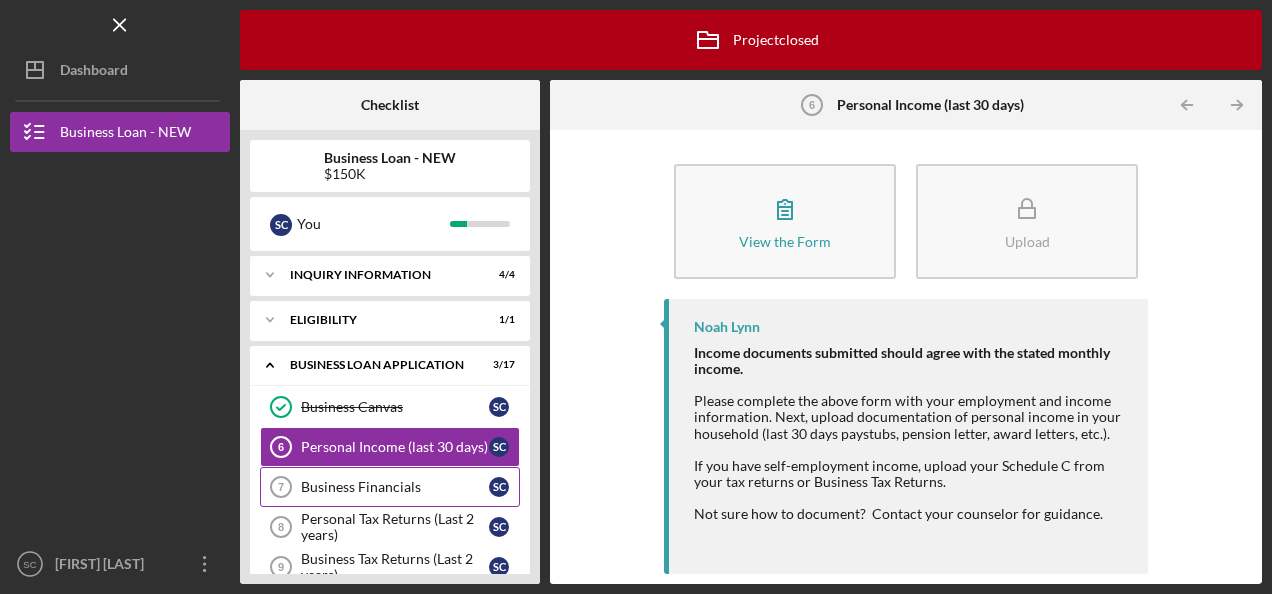 click on "Business Financials 7 Business Financials S C" at bounding box center (390, 487) 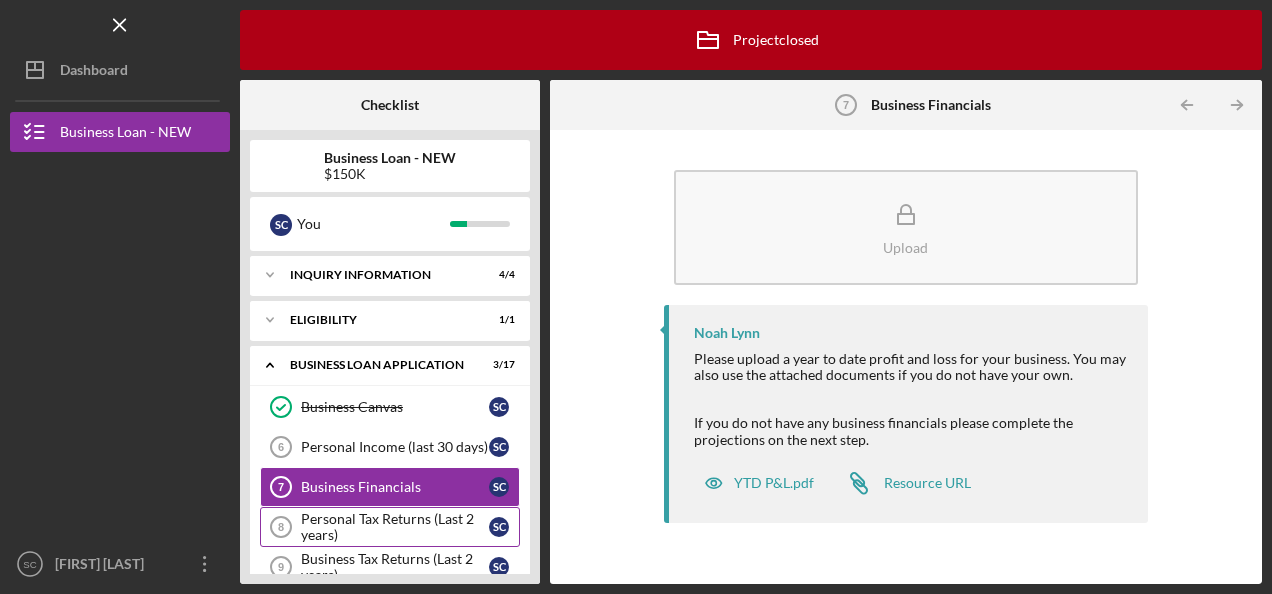 click on "Personal Tax Returns (Last 2 years)" at bounding box center [395, 527] 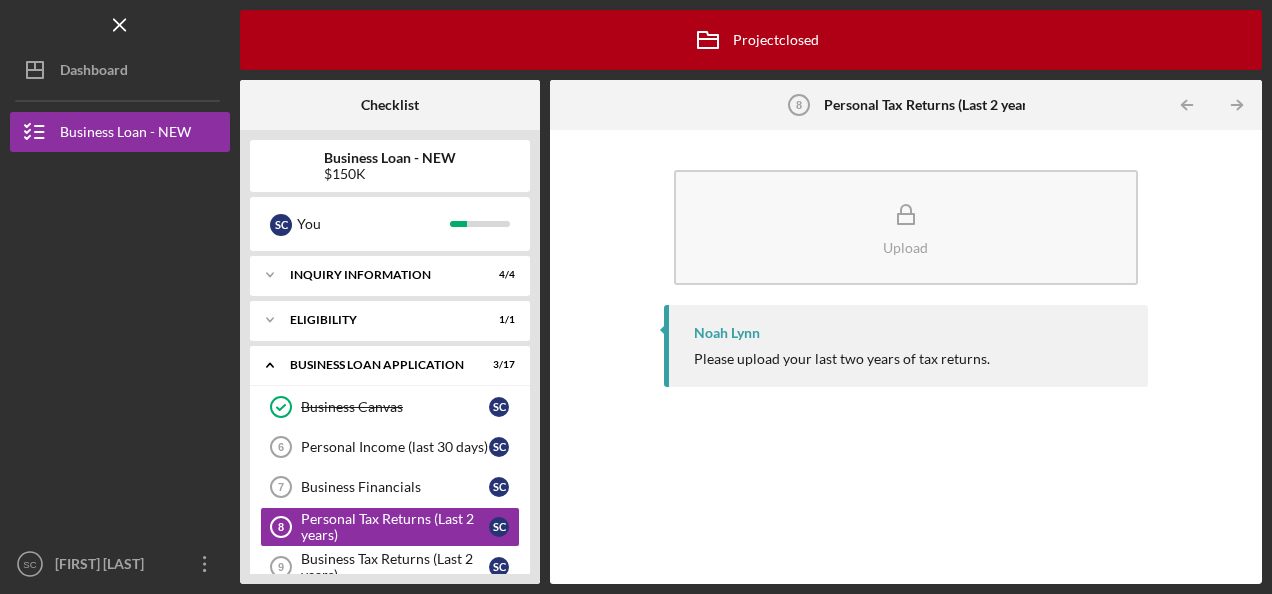 click on "Noah Lynn" at bounding box center [727, 333] 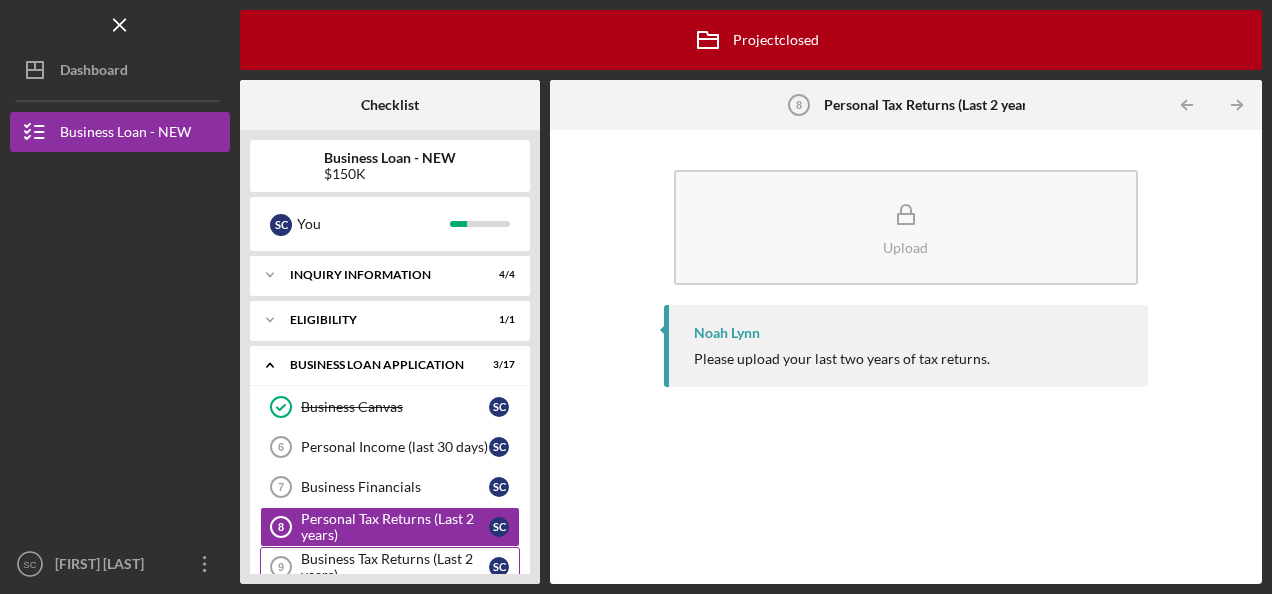 click on "Business Tax Returns (Last 2 years)" at bounding box center (395, 567) 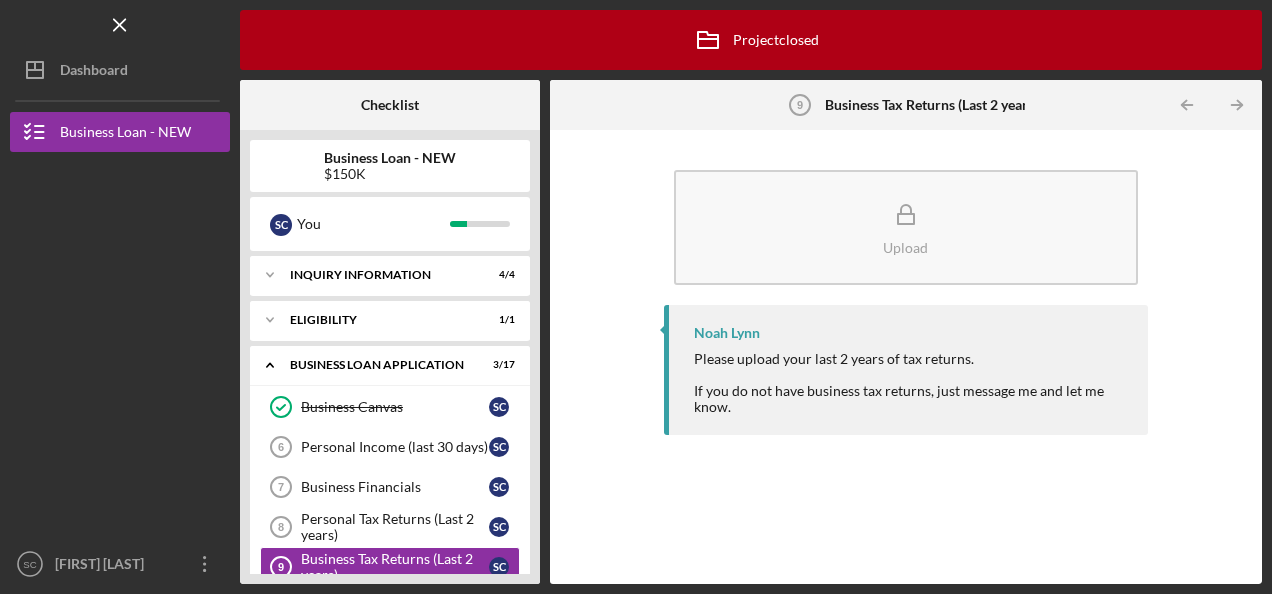 click on "Noah Lynn" at bounding box center [727, 333] 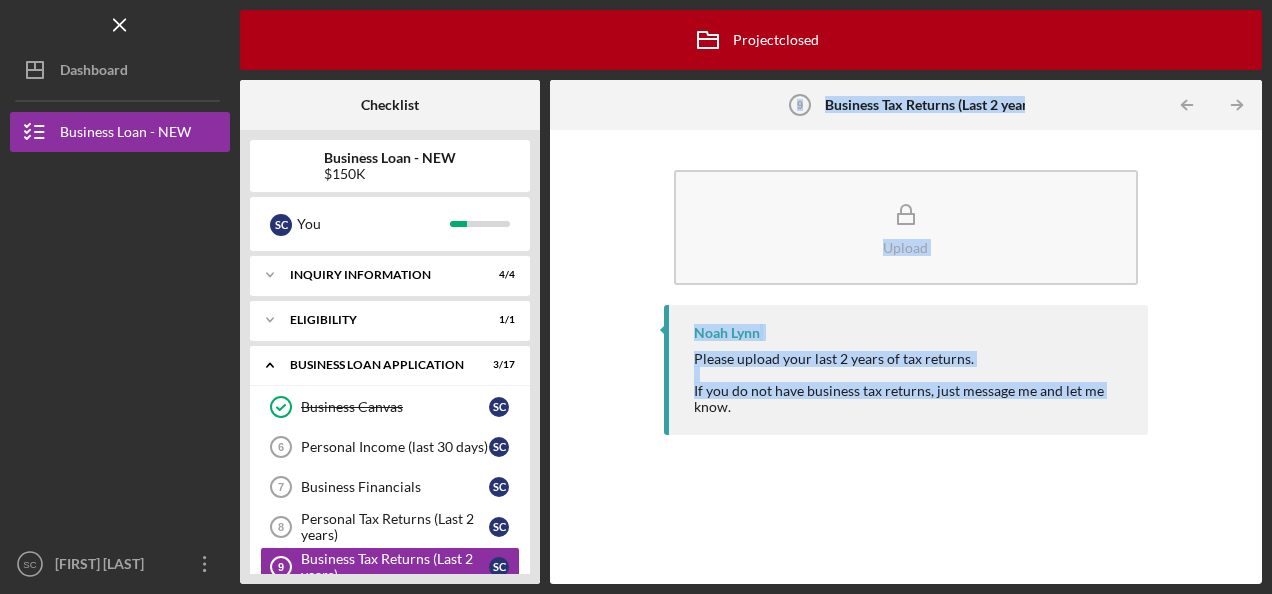 drag, startPoint x: 544, startPoint y: 379, endPoint x: 564, endPoint y: 506, distance: 128.56516 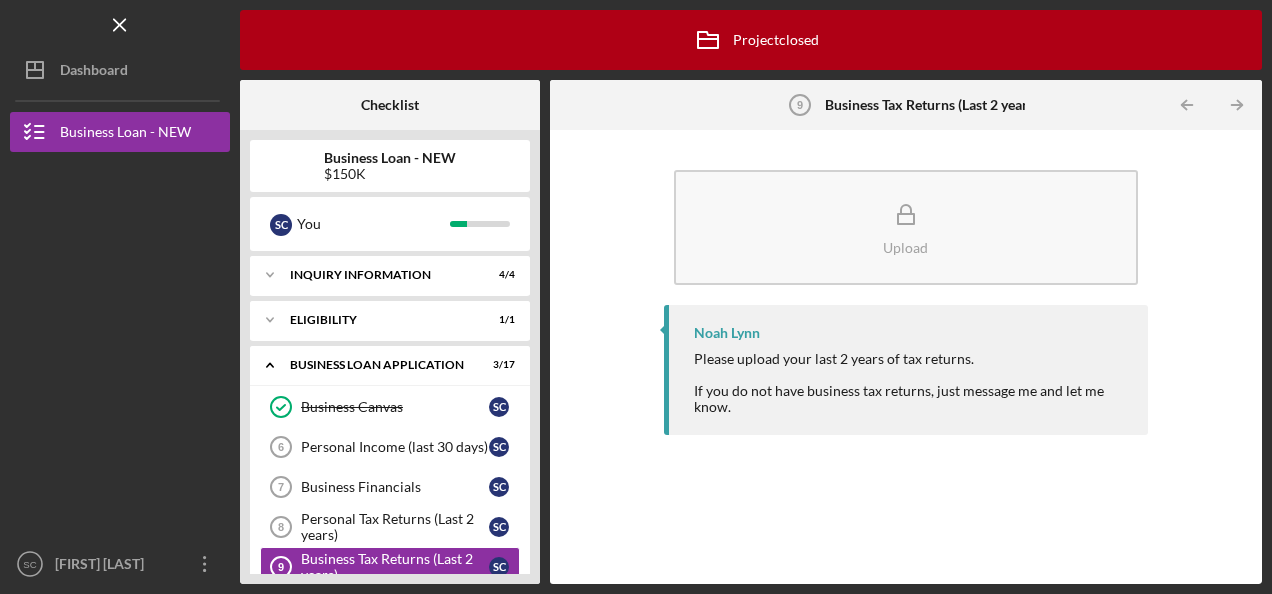 drag, startPoint x: 564, startPoint y: 506, endPoint x: 737, endPoint y: 510, distance: 173.04623 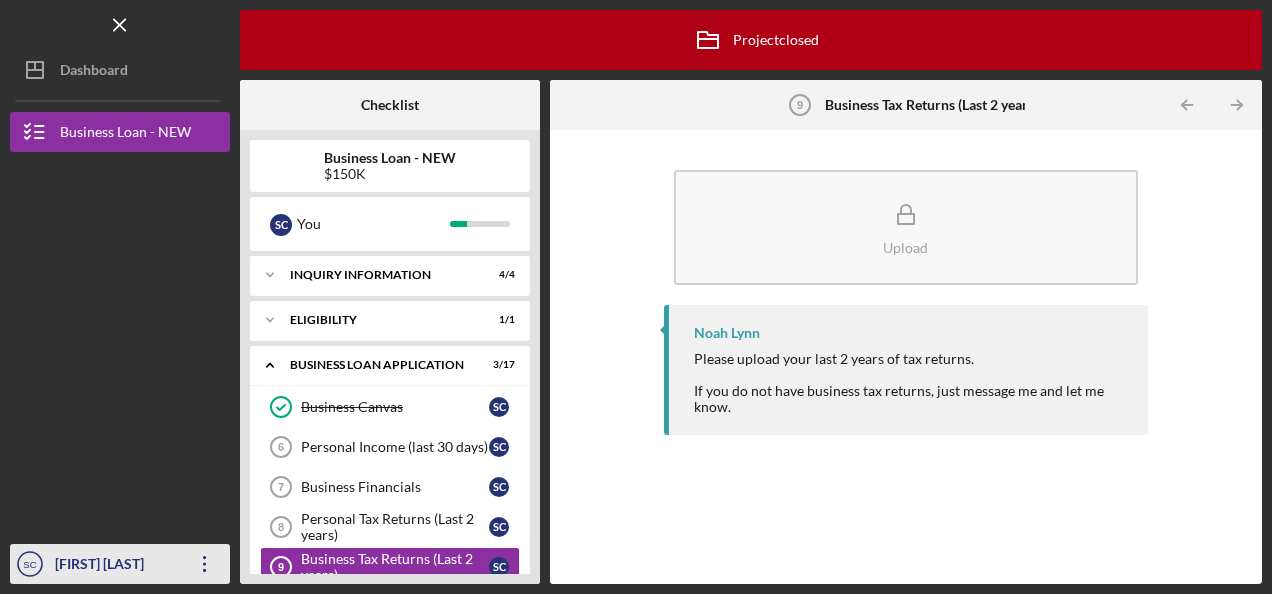 click on "Icon/Overflow" 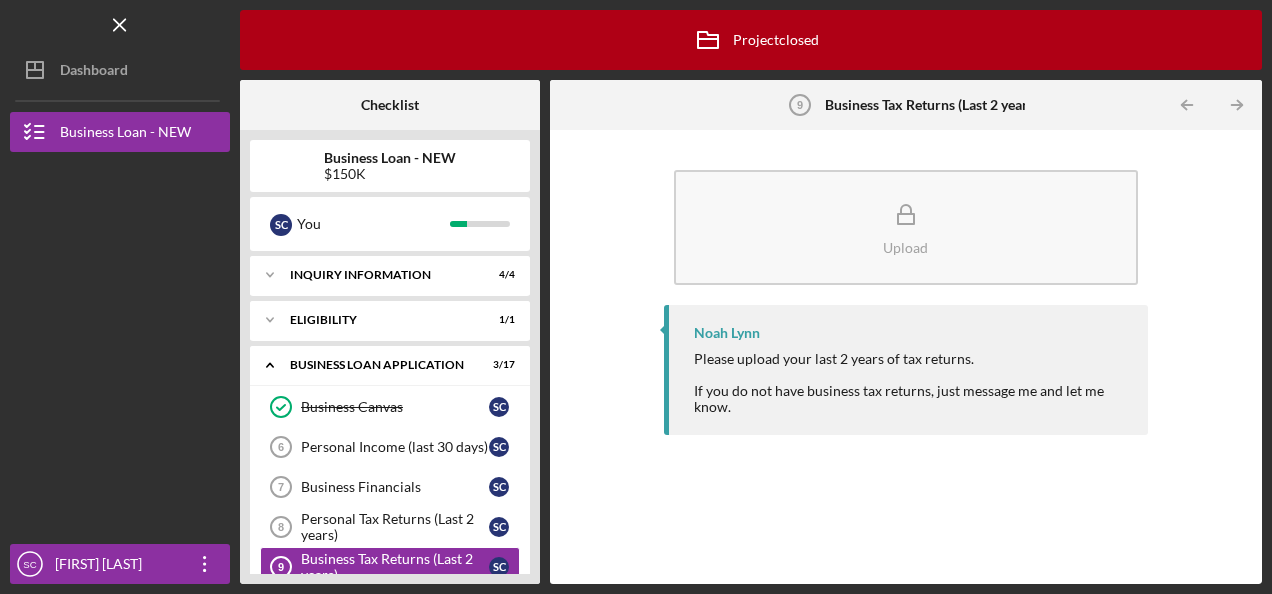 click at bounding box center [120, 250] 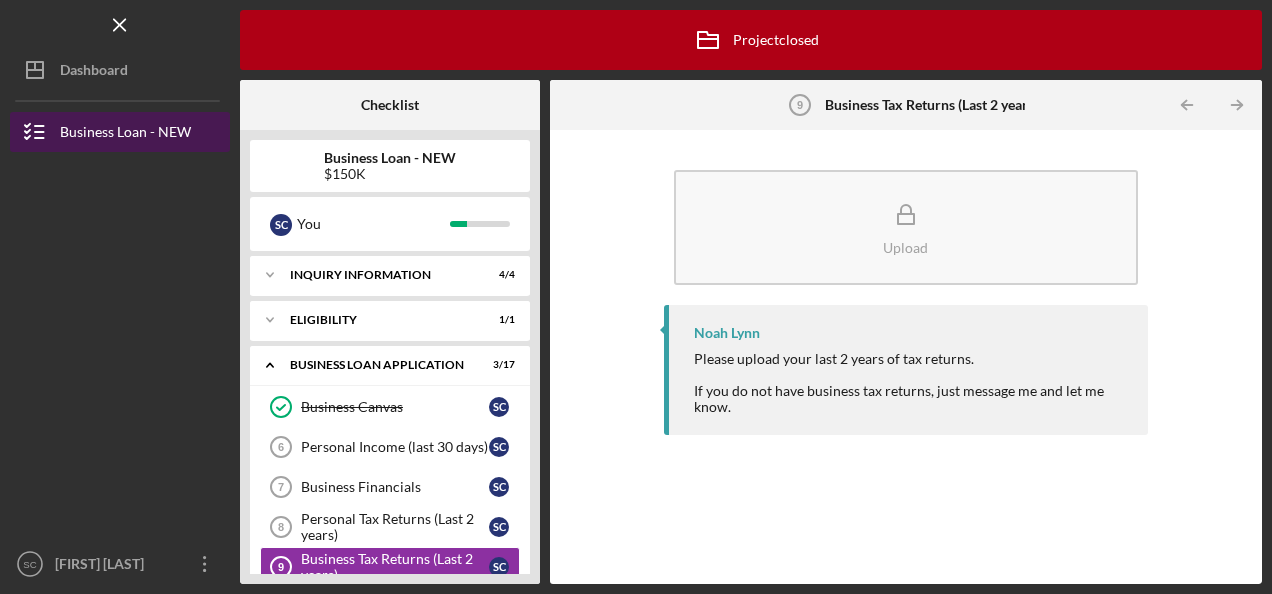 click on "Business Loan - NEW" at bounding box center (125, 134) 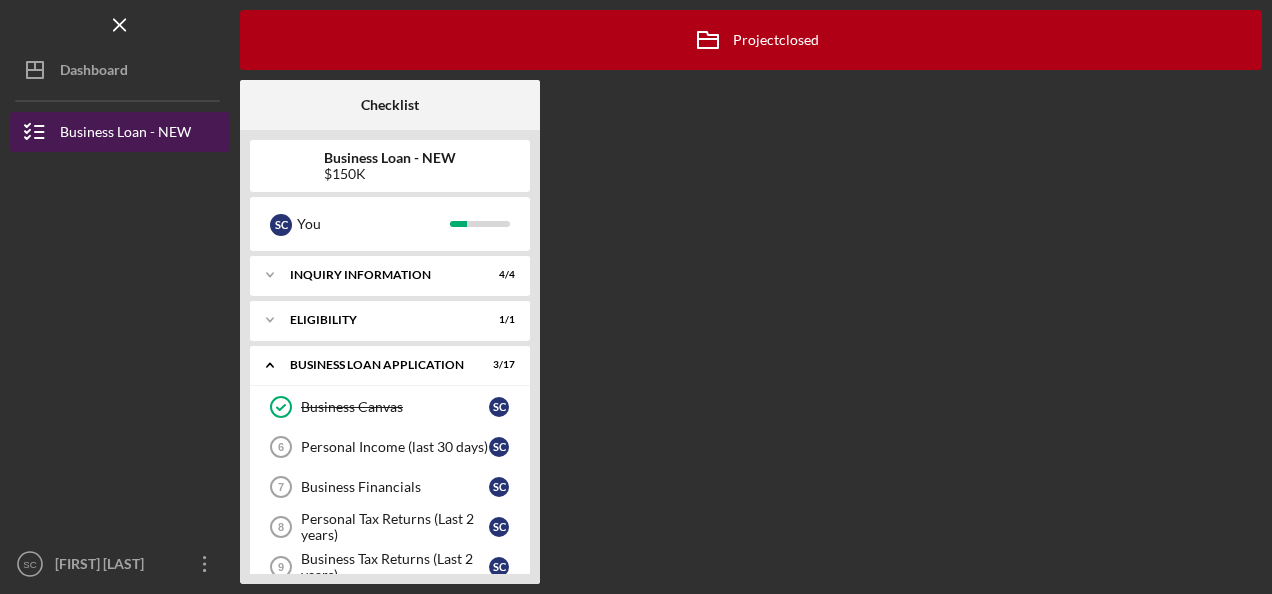 click on "Business Loan - NEW" at bounding box center [125, 134] 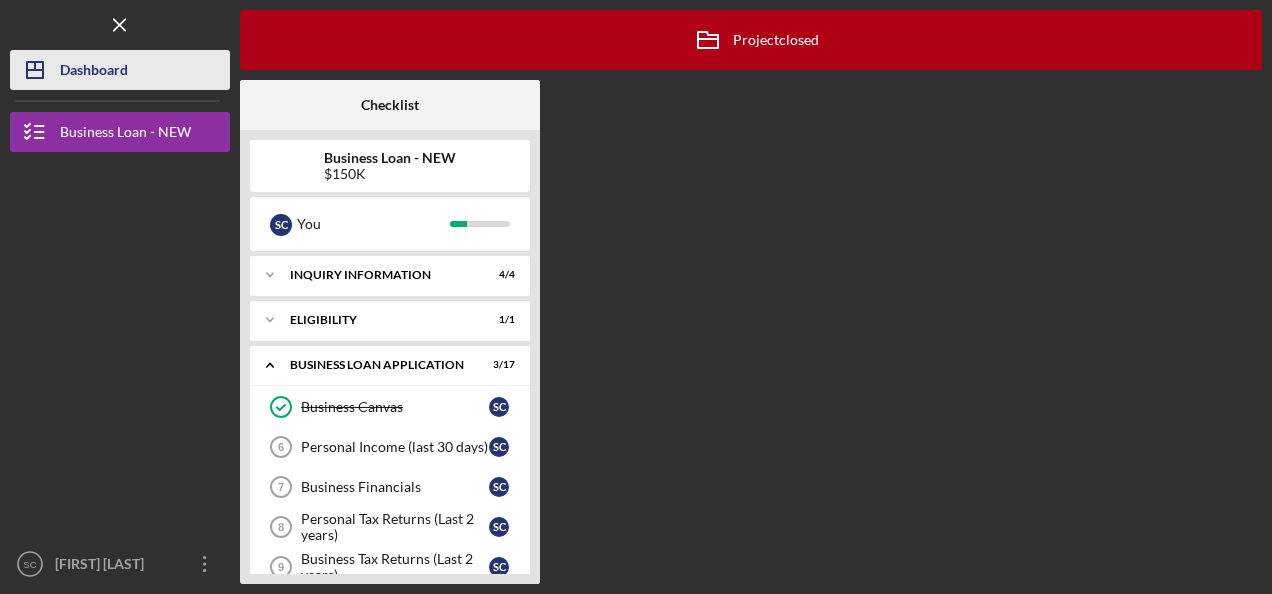 click on "Dashboard" at bounding box center [94, 72] 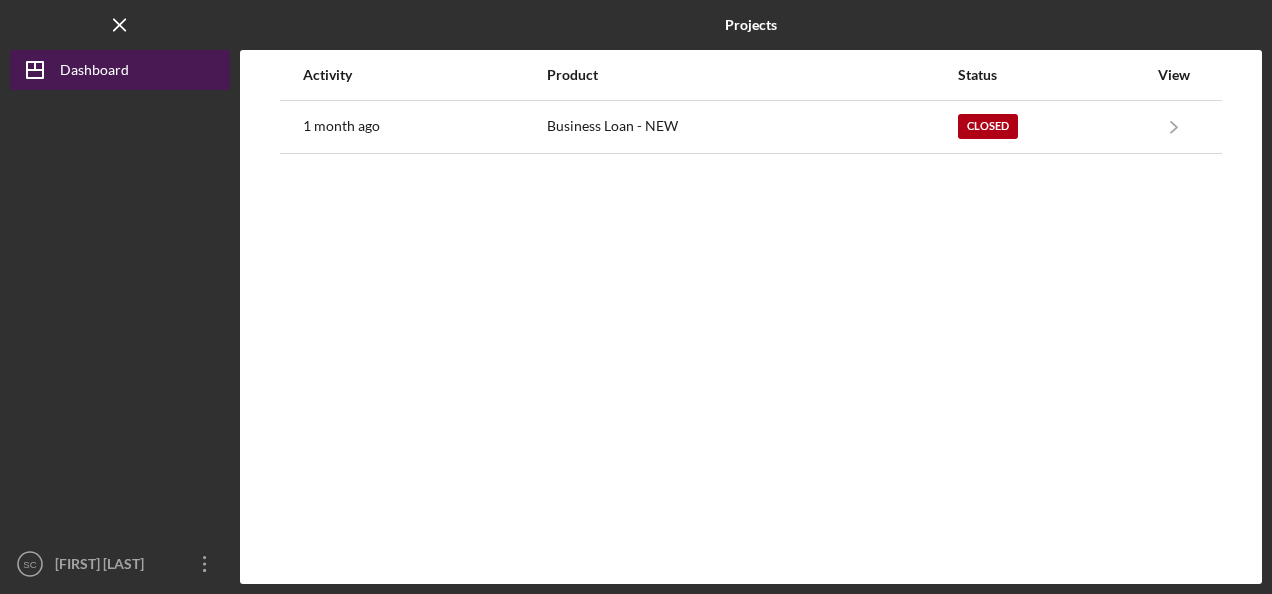 click on "Dashboard" at bounding box center [94, 72] 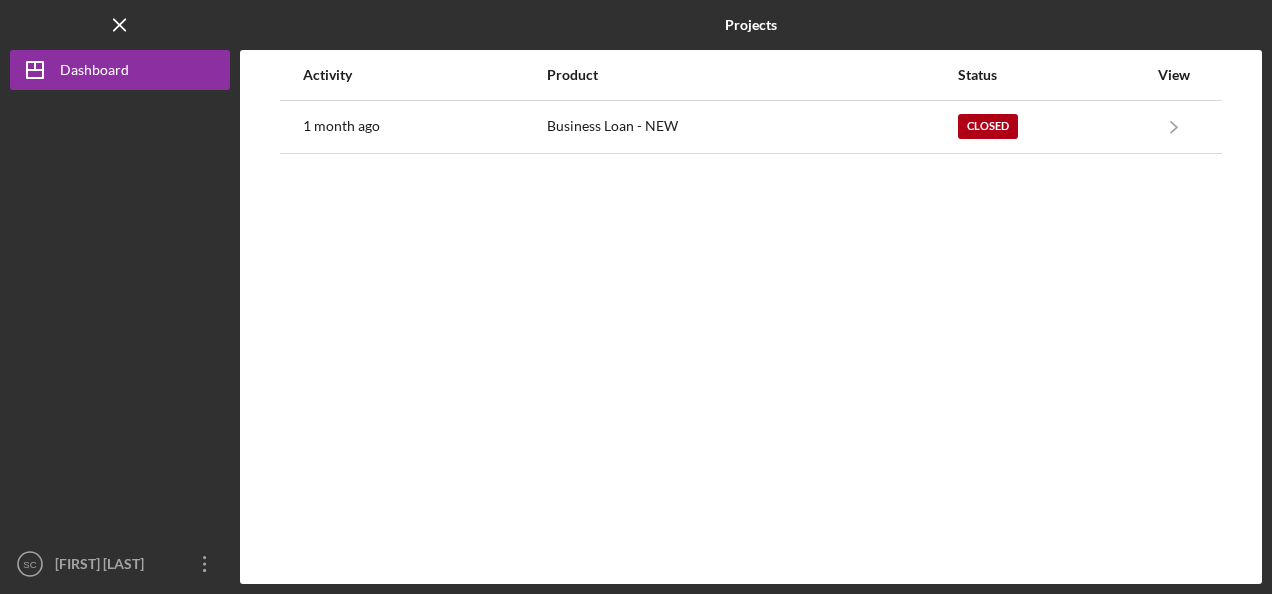 click at bounding box center (120, 317) 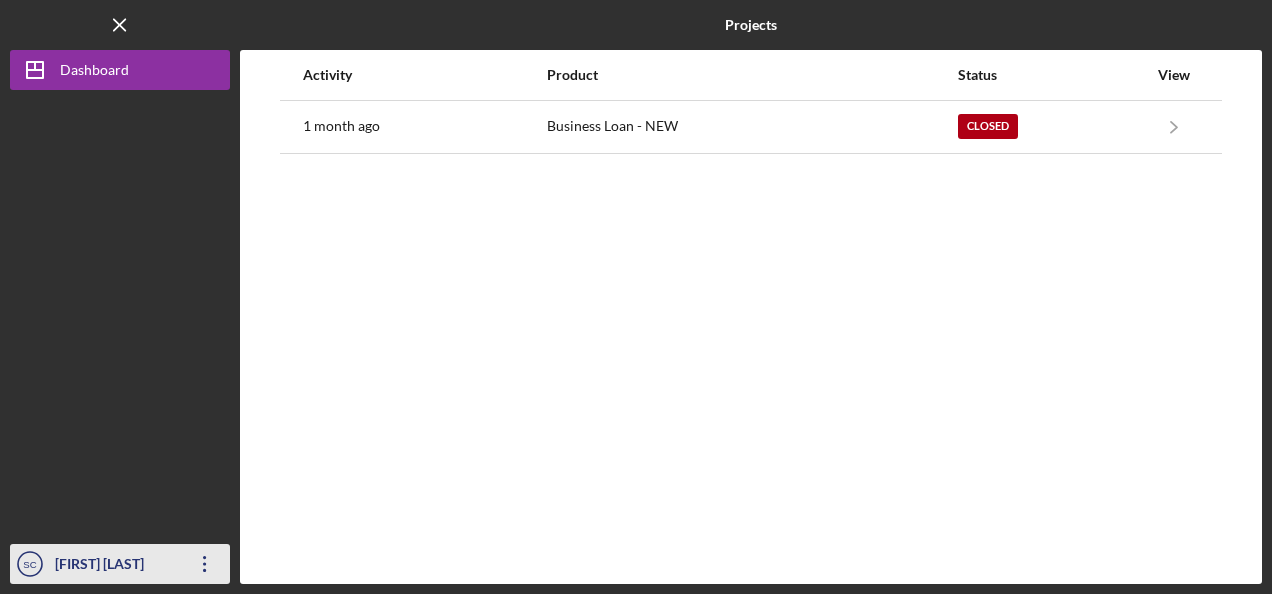 click on "Icon/Overflow" 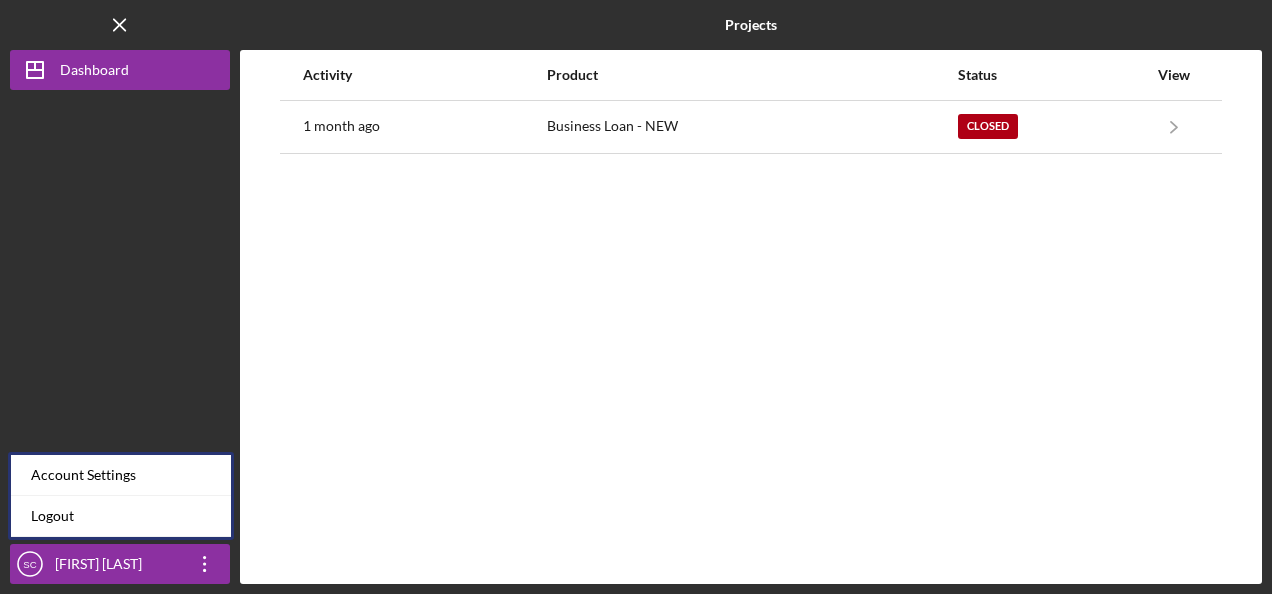 click at bounding box center (120, 317) 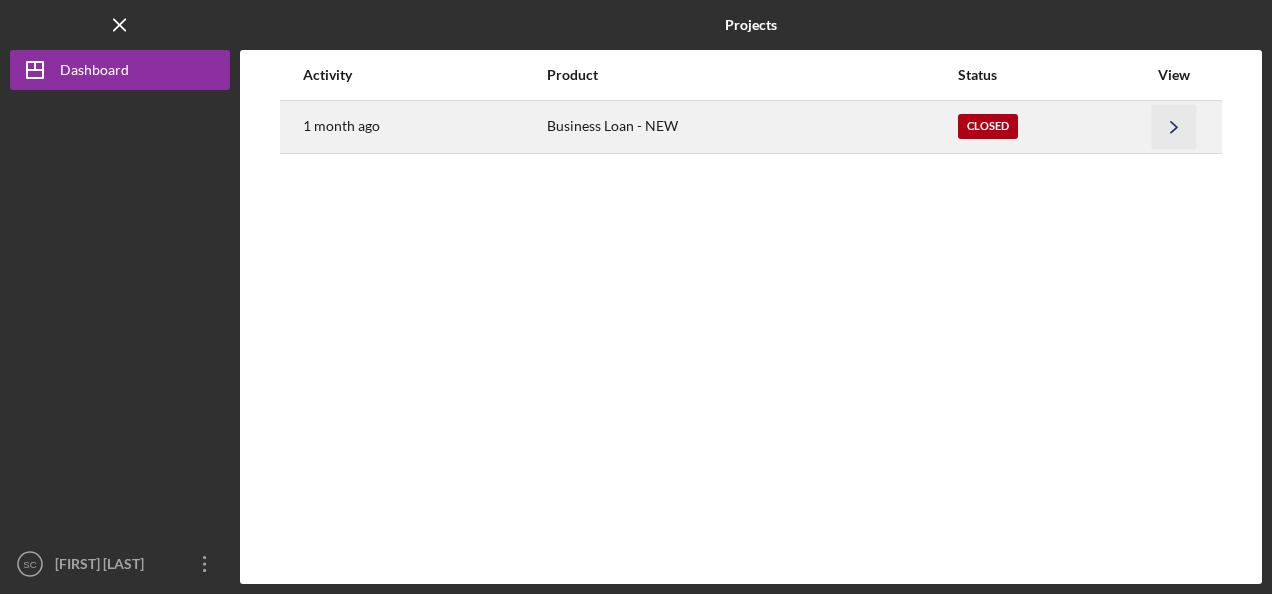 click on "Icon/Navigate" 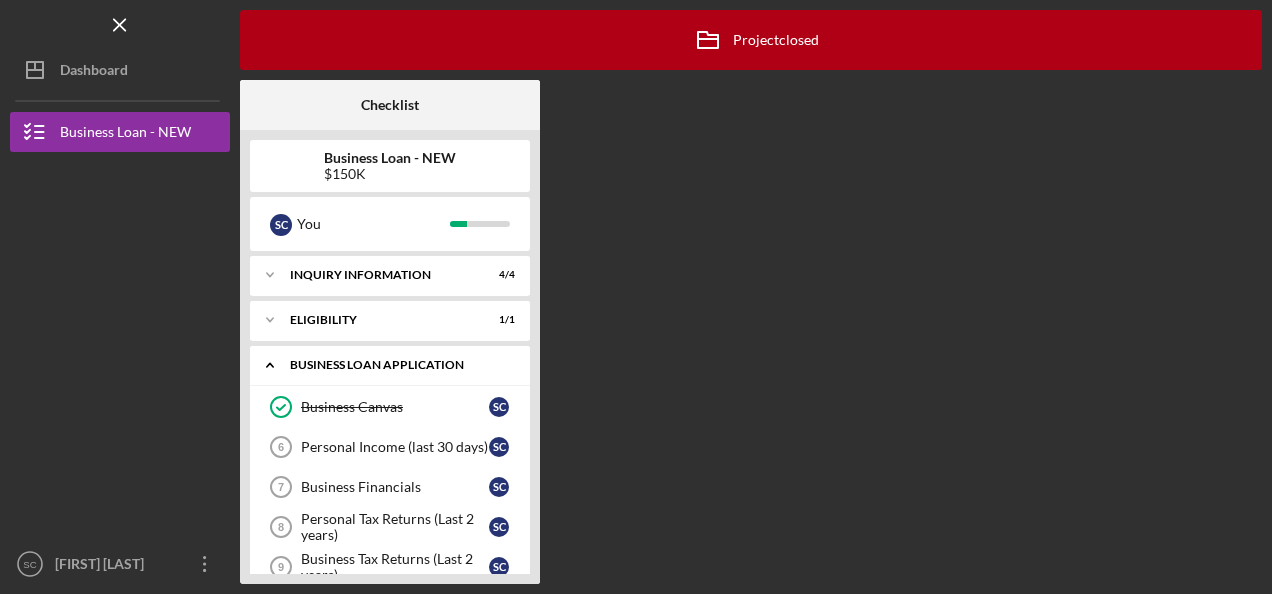 click on "Icon/Expander BUSINESS LOAN APPLICATION  3 / 17" at bounding box center [390, 365] 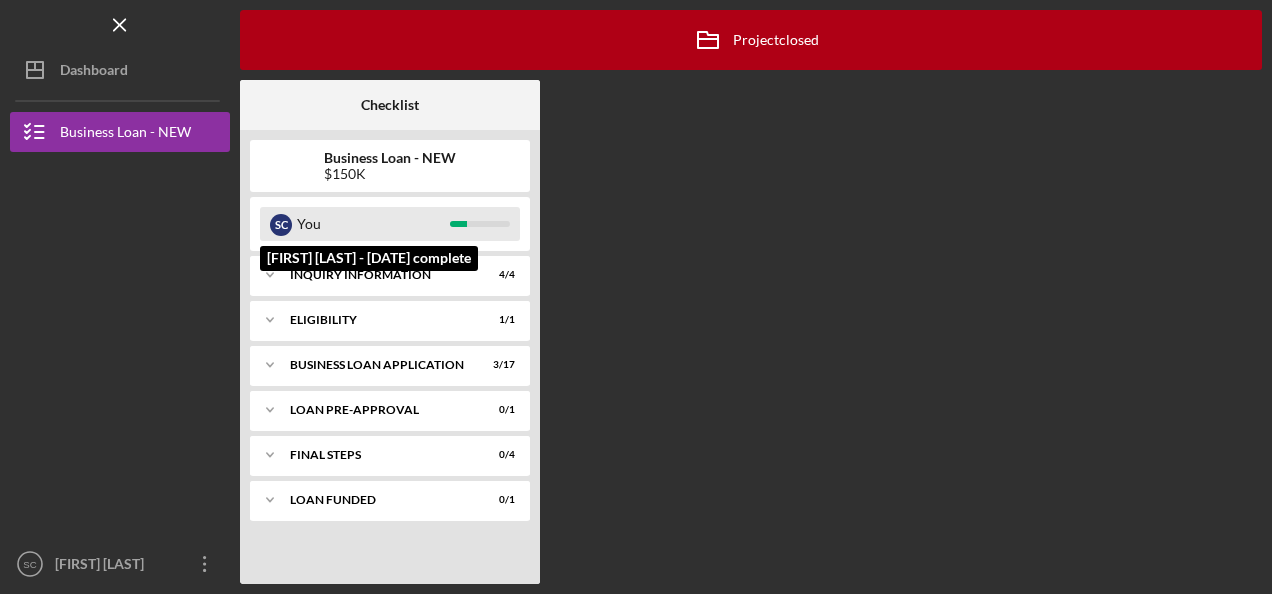 click on "You" at bounding box center [373, 224] 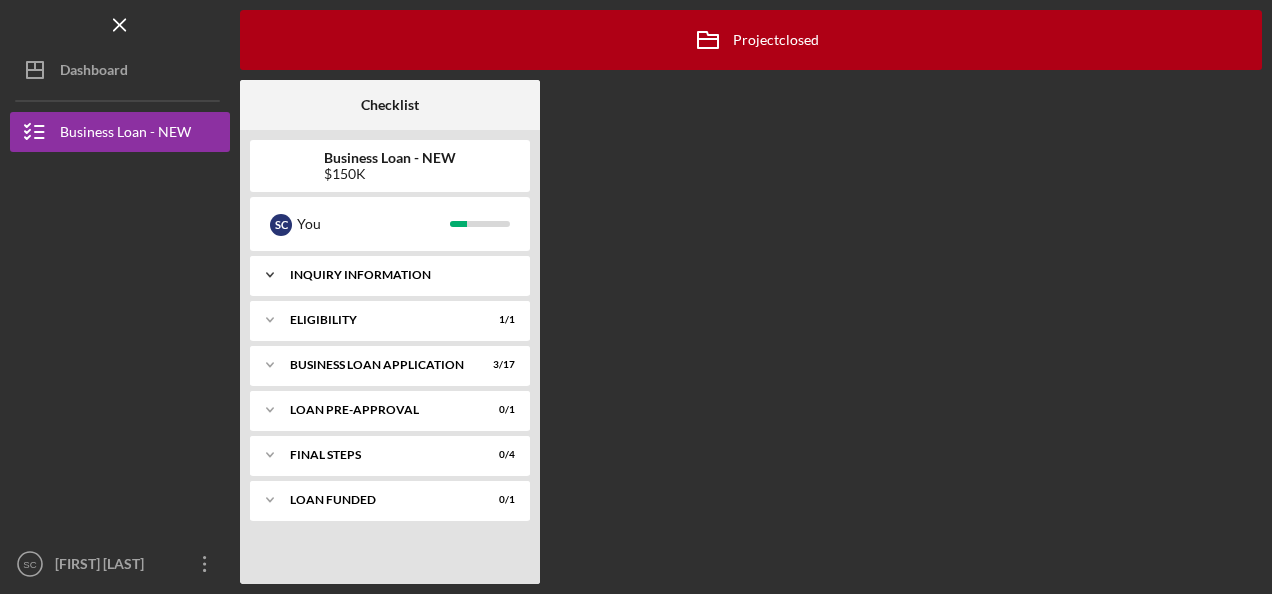 click on "INQUIRY INFORMATION" at bounding box center [397, 275] 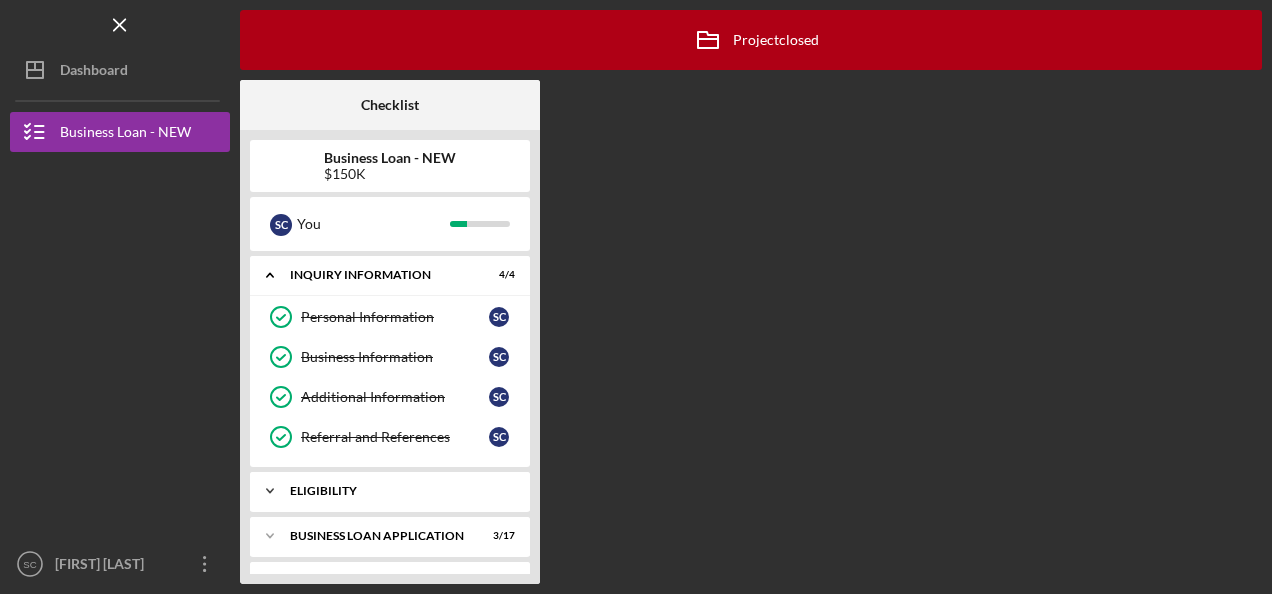 click on "Icon/Expander ELIGIBILITY  1 / 1" at bounding box center (390, 491) 